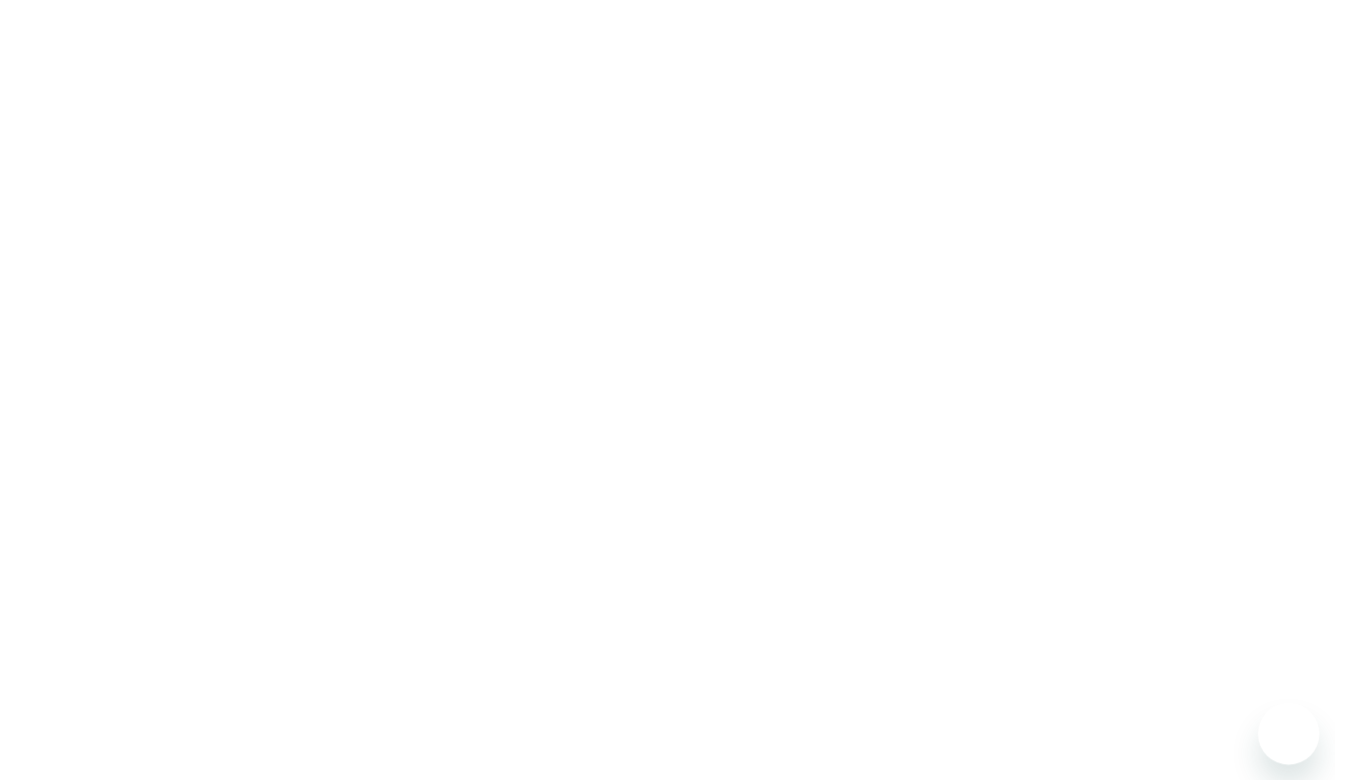 scroll, scrollTop: 0, scrollLeft: 0, axis: both 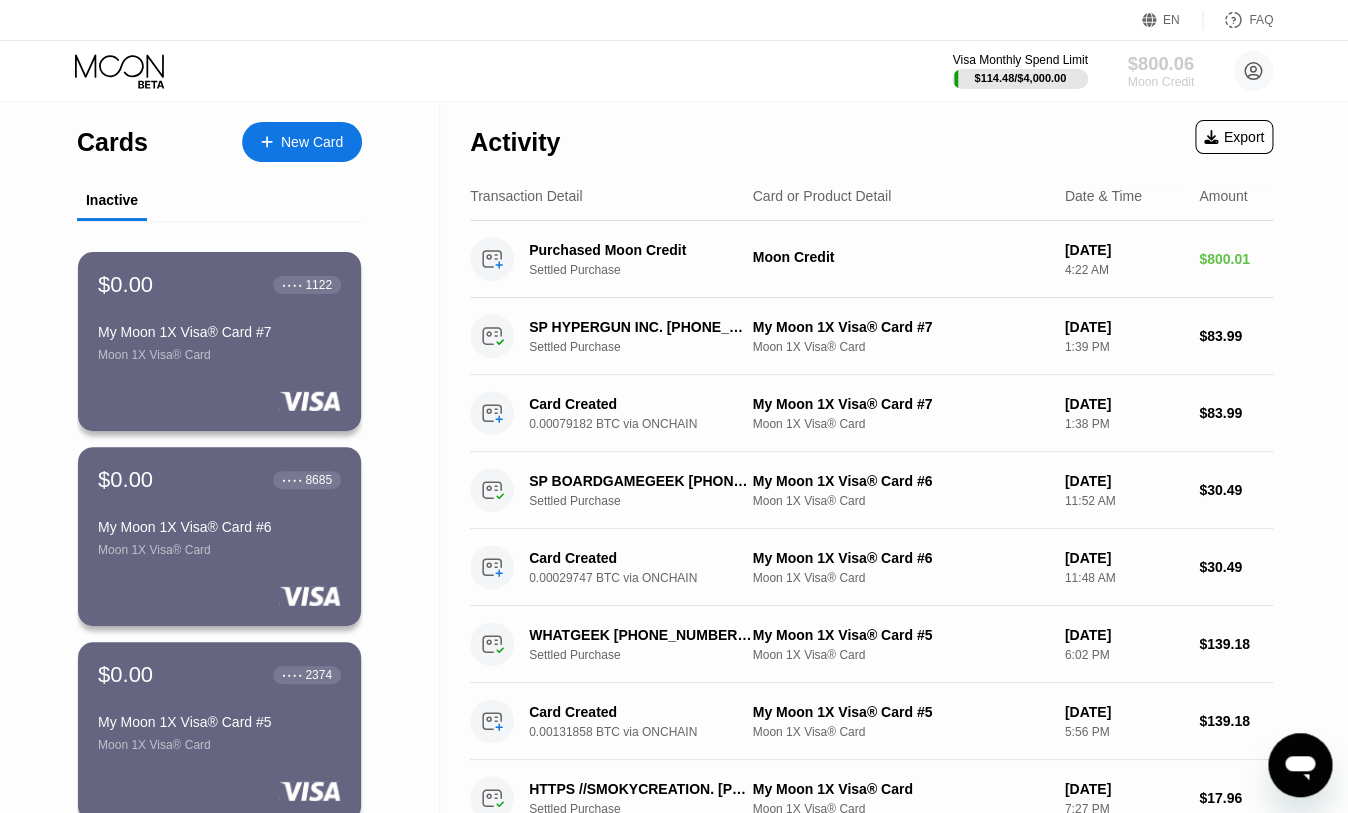 click on "$800.06" at bounding box center [1160, 63] 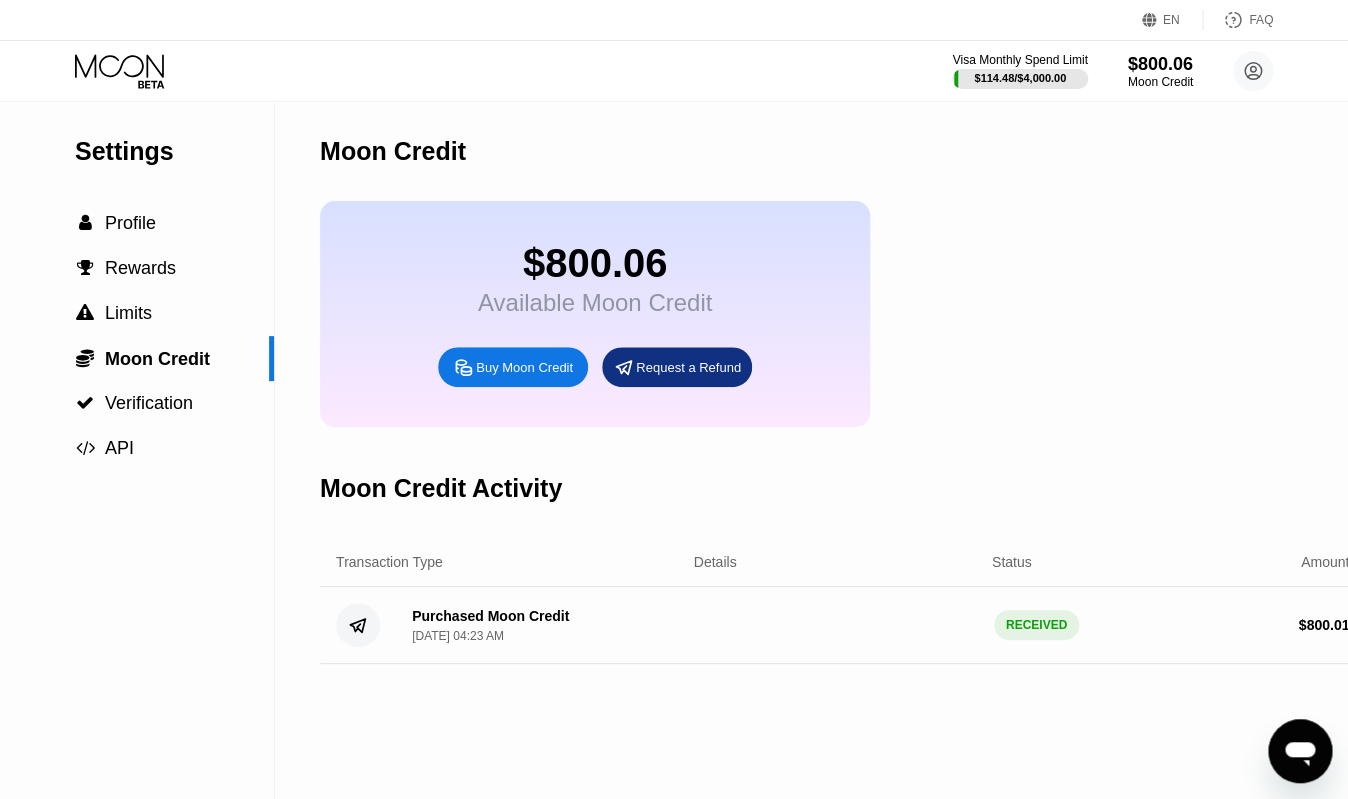 click on "Request a Refund" at bounding box center [688, 367] 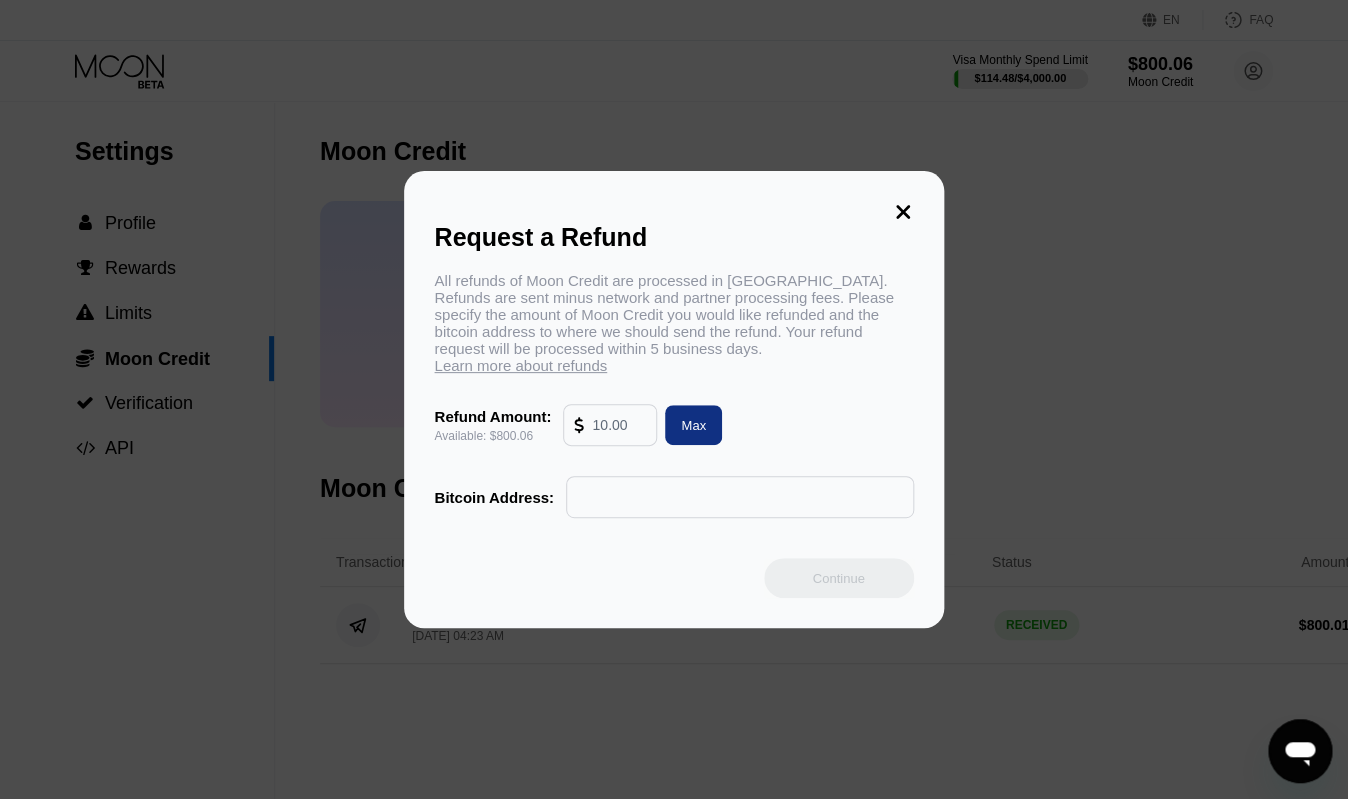 click on "Max" at bounding box center [693, 425] 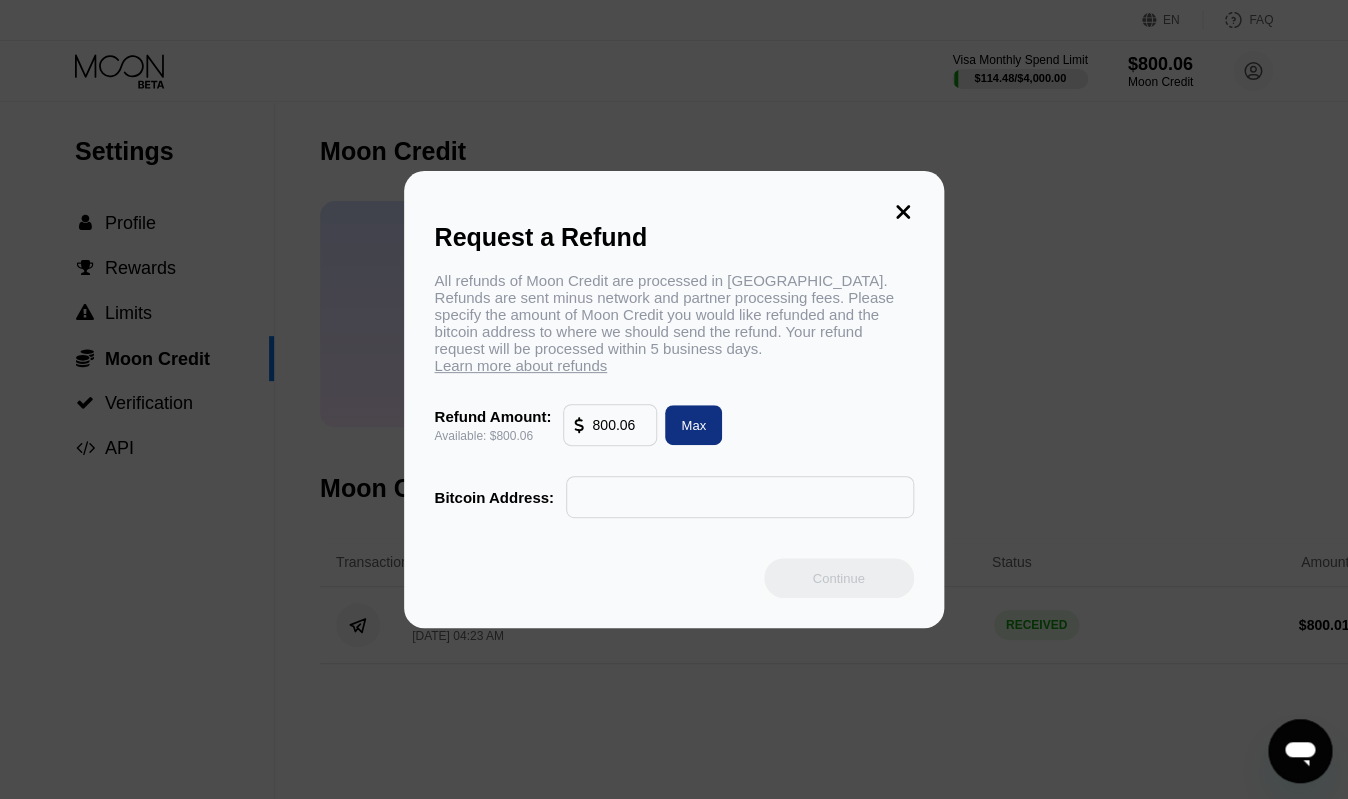 click on "Request a Refund All refunds of Moon Credit are processed in Bitcoin. Refunds are sent minus network and partner processing fees. Please specify the amount of Moon Credit you would like refunded and the bitcoin address to where we should send the refund. Your refund request will be processed within 5 business days.   Learn more about refunds Refund Amount: Available:   $800.06 800.06 Max Bitcoin Address: Continue" at bounding box center [673, 399] 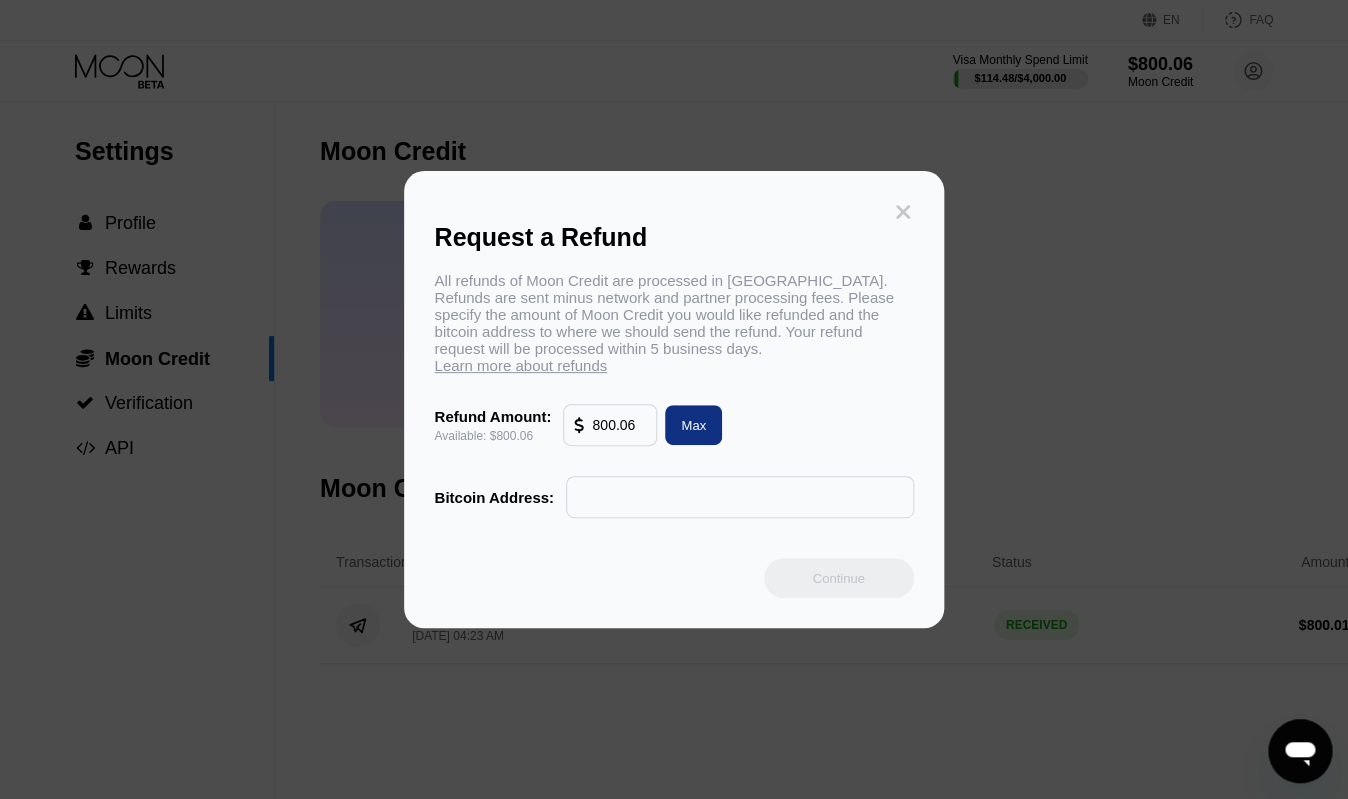 click 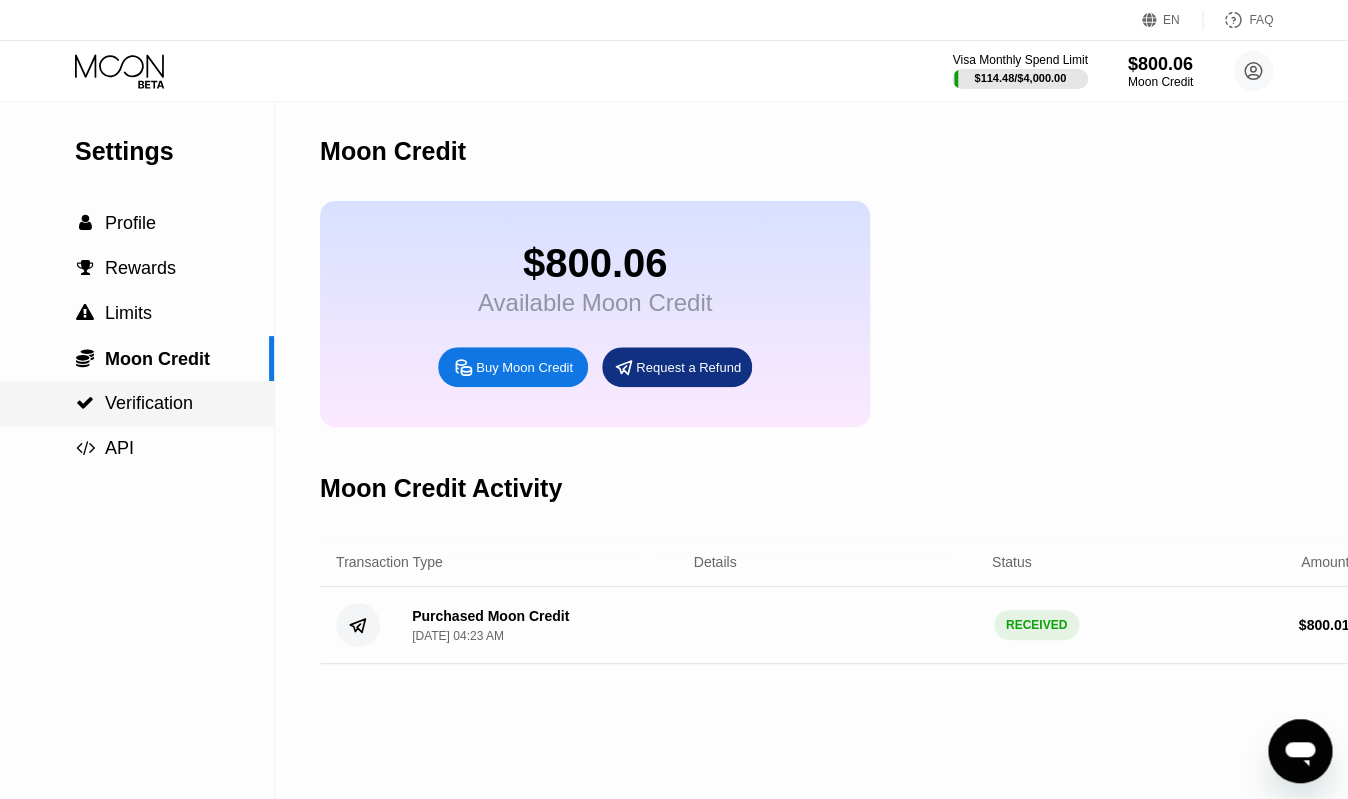 click on "Verification" at bounding box center (149, 403) 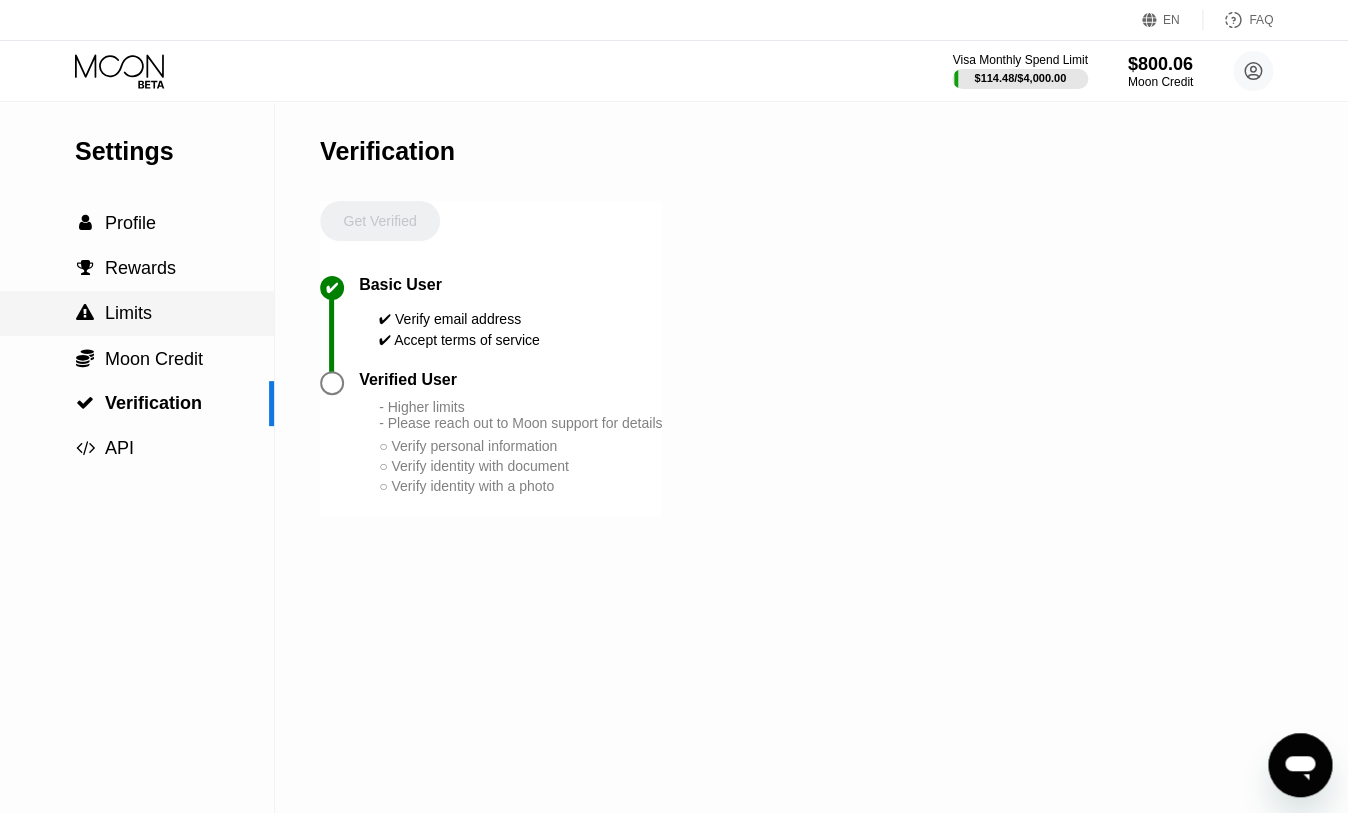 click on "Limits" at bounding box center (128, 313) 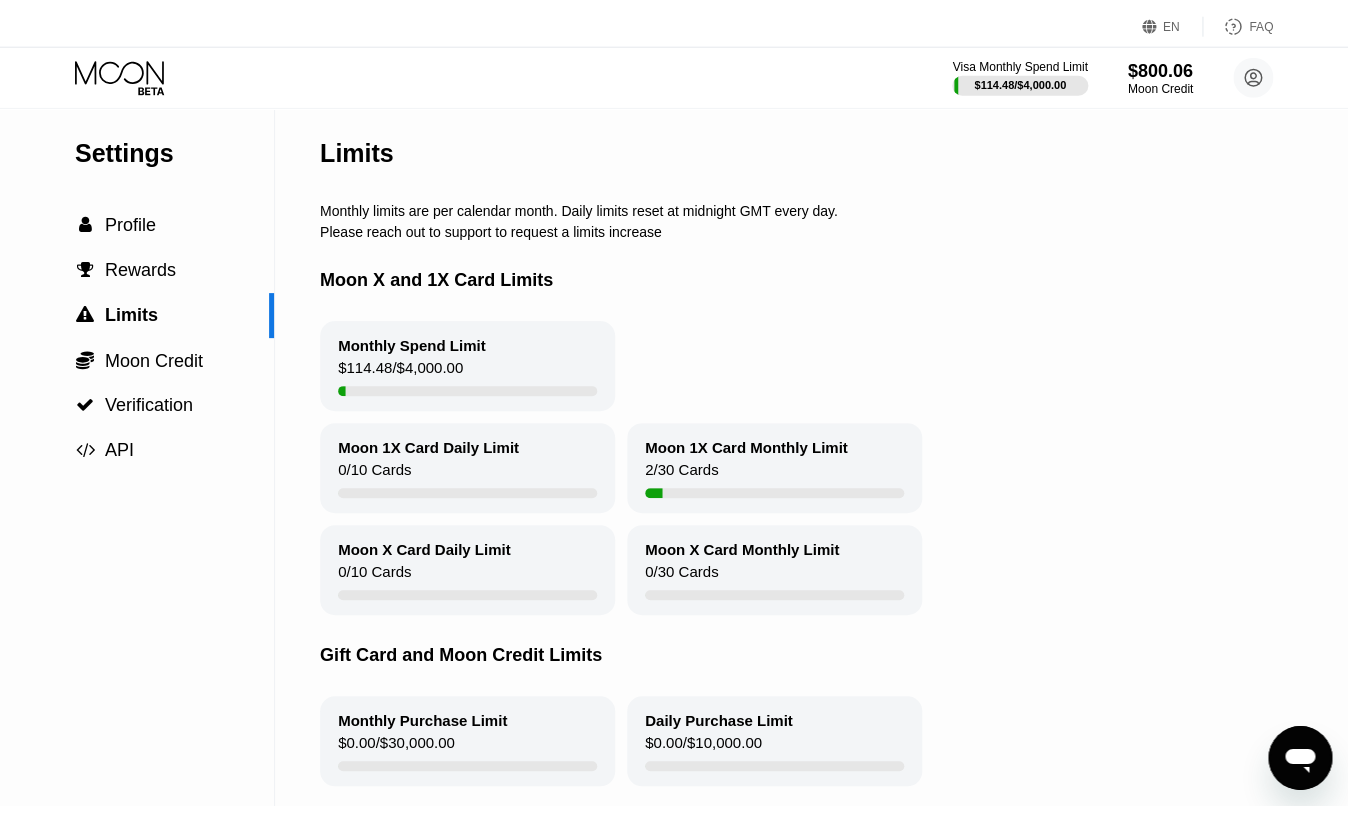 scroll, scrollTop: 0, scrollLeft: 0, axis: both 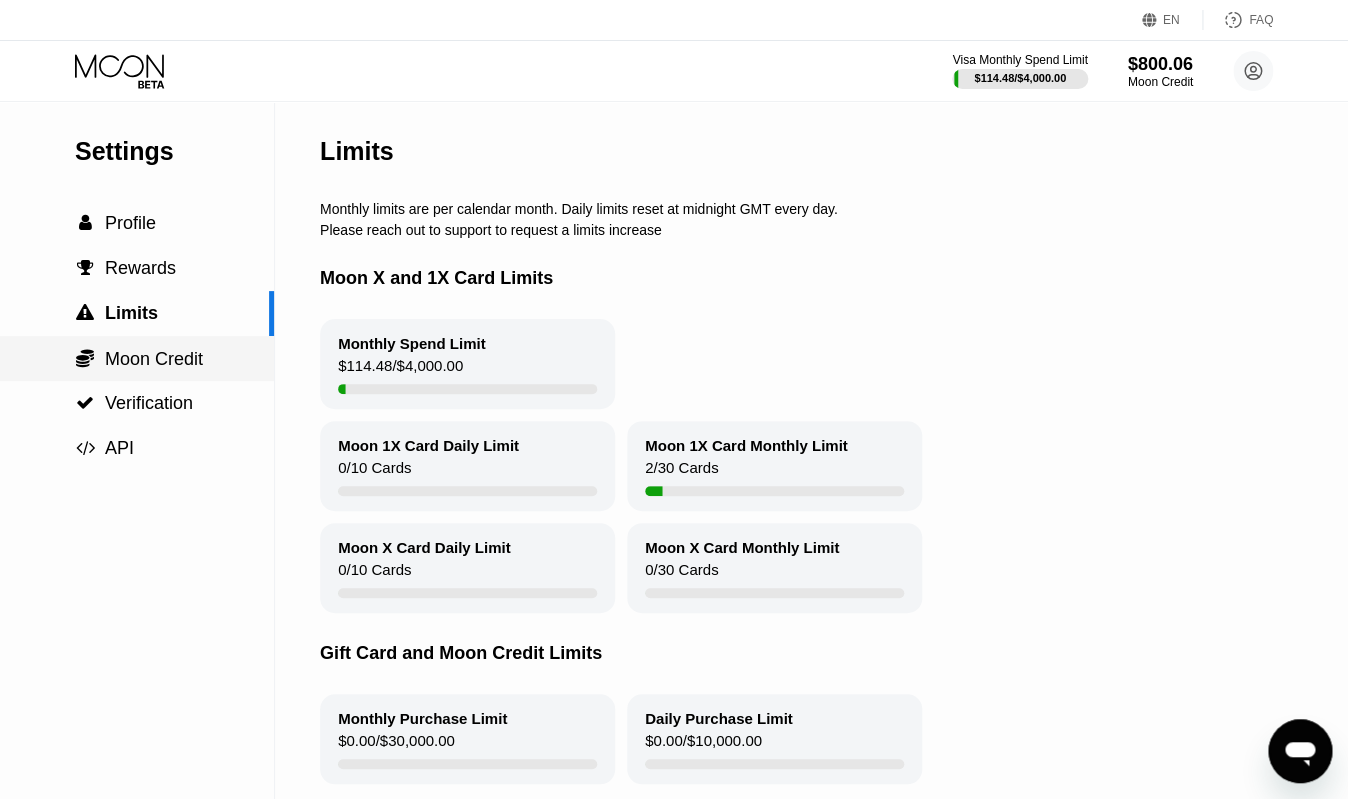 click on "Moon Credit" at bounding box center (154, 359) 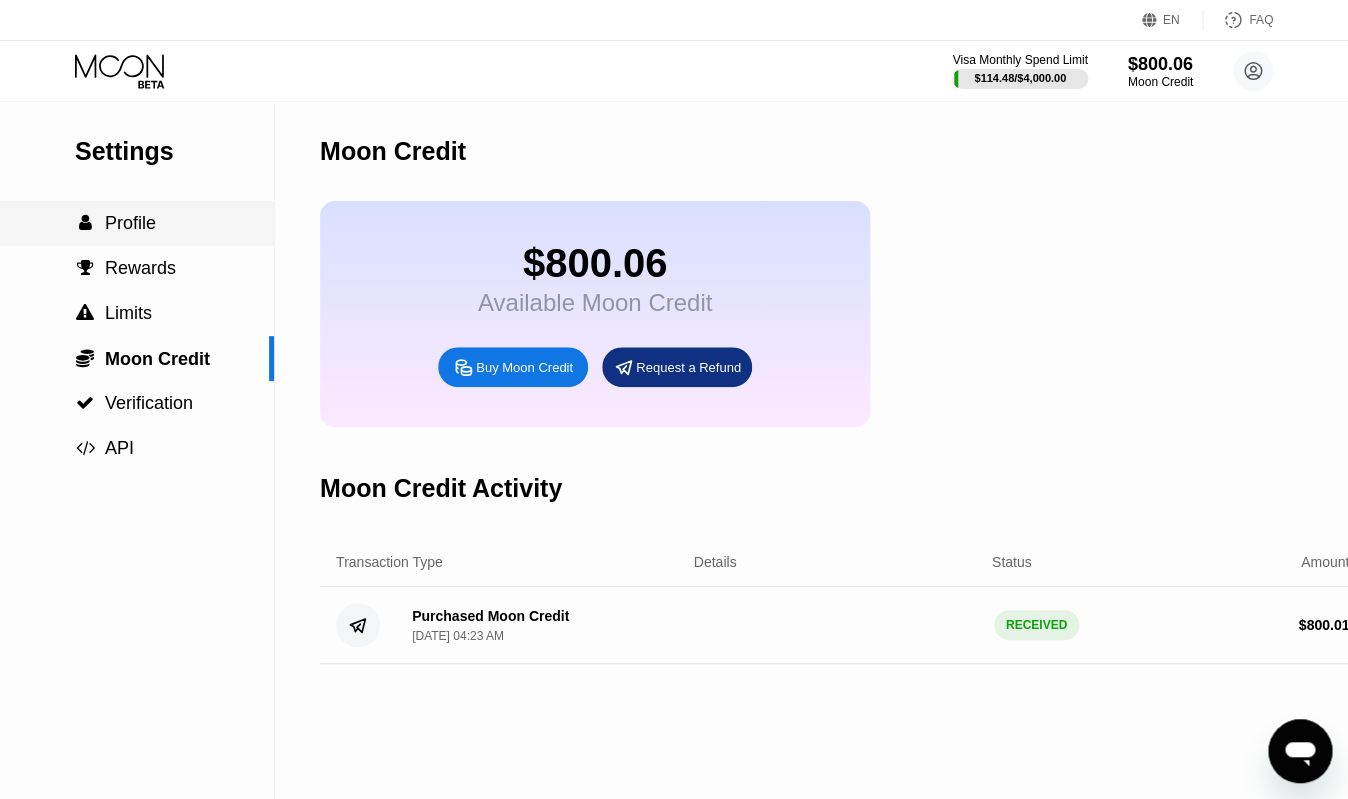 click on "Profile" at bounding box center (130, 223) 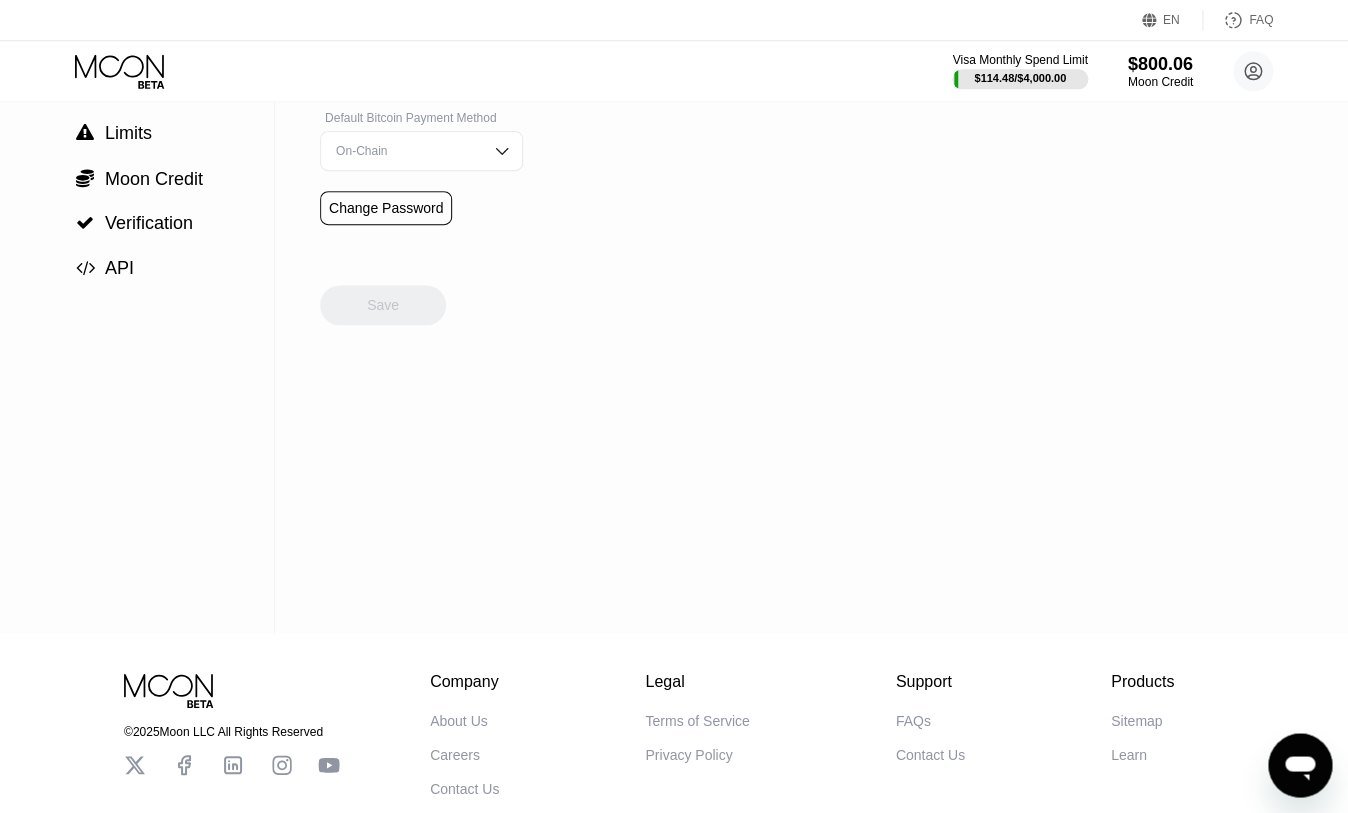 scroll, scrollTop: 210, scrollLeft: 0, axis: vertical 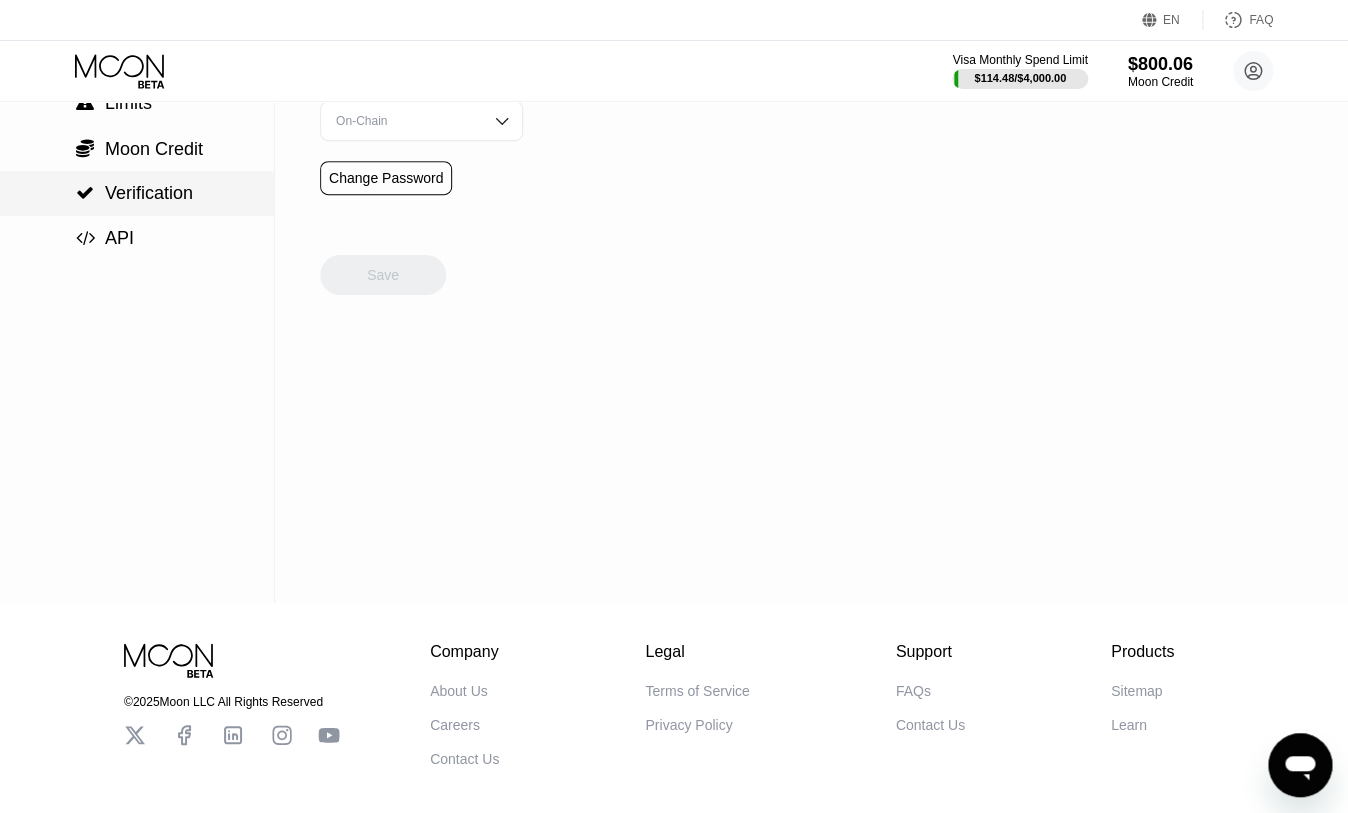 click on " Verification" at bounding box center (137, 193) 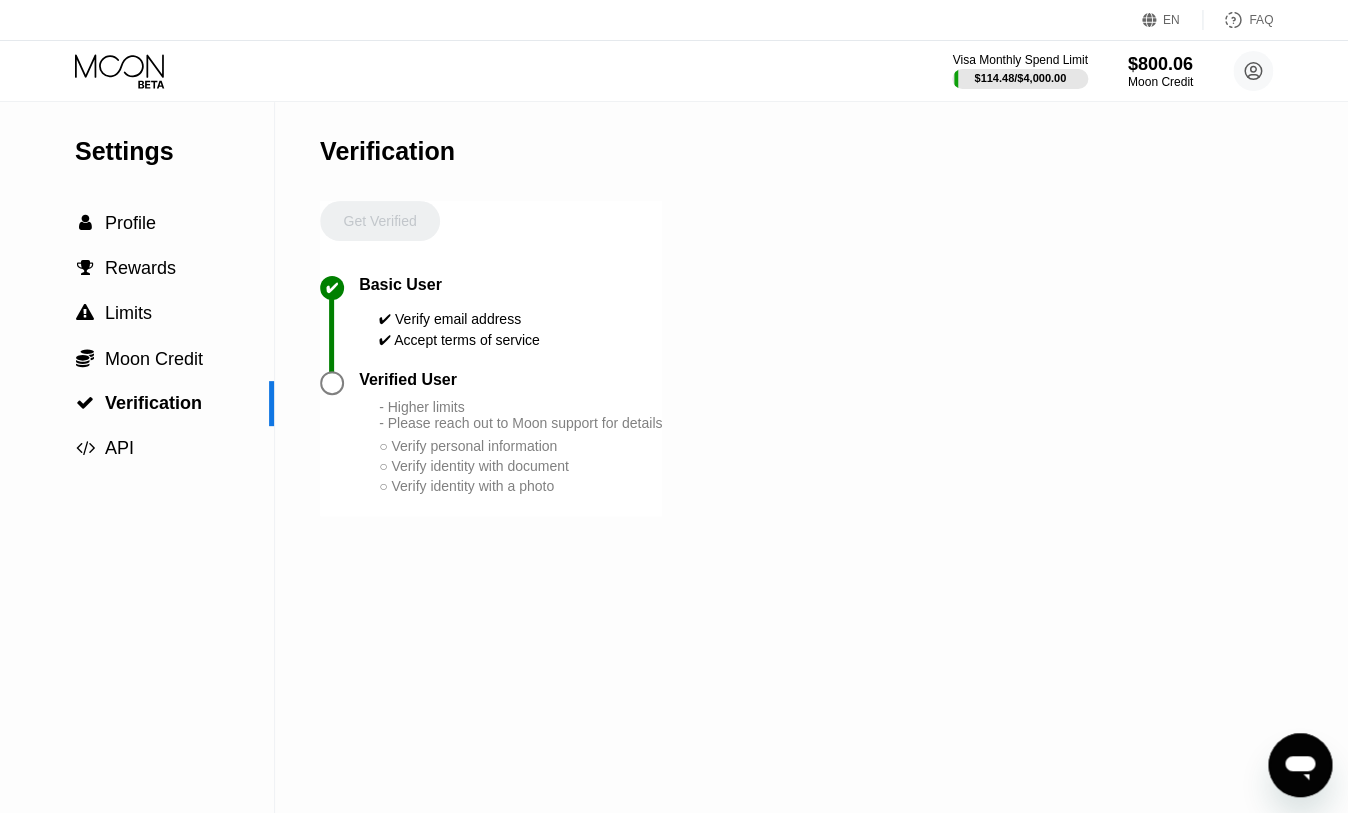 scroll, scrollTop: 0, scrollLeft: 0, axis: both 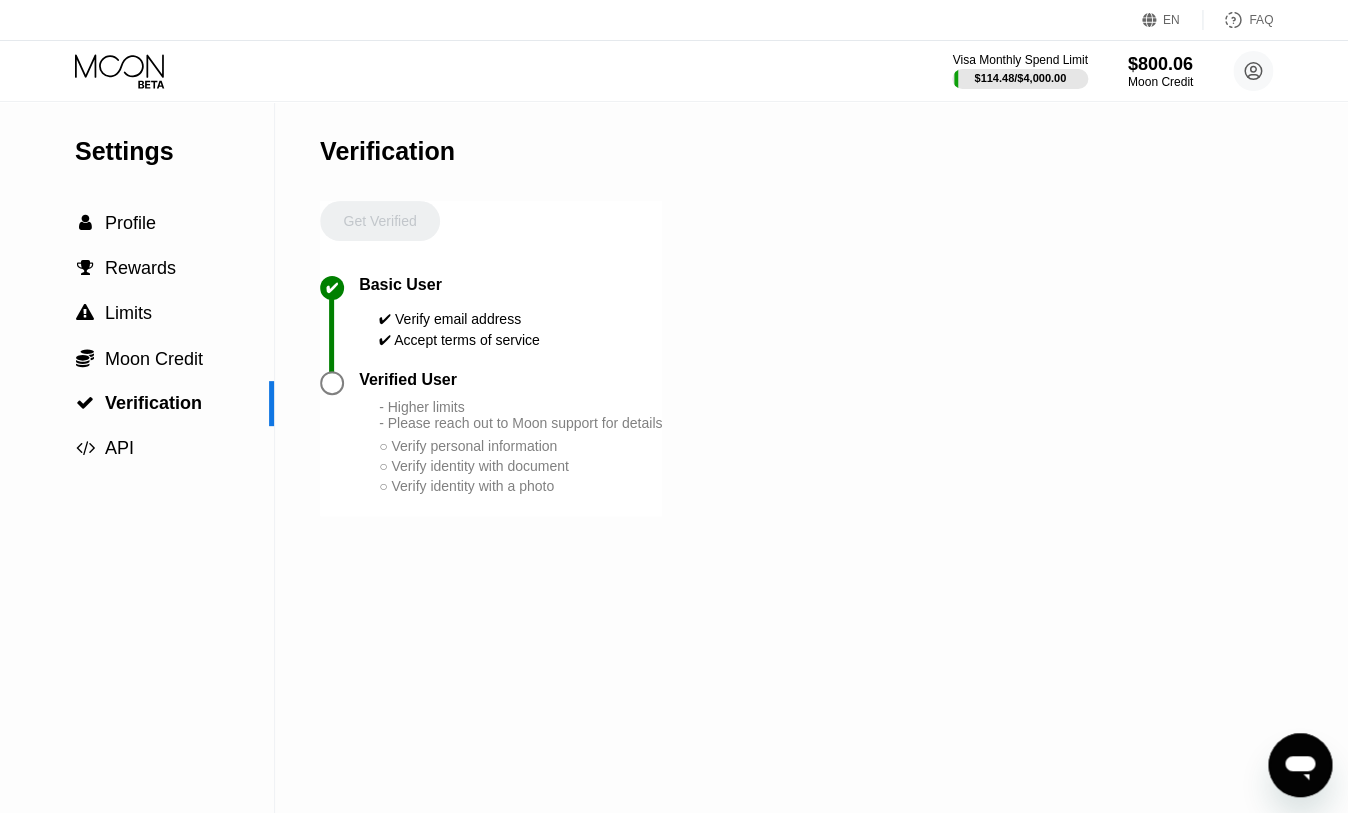 click 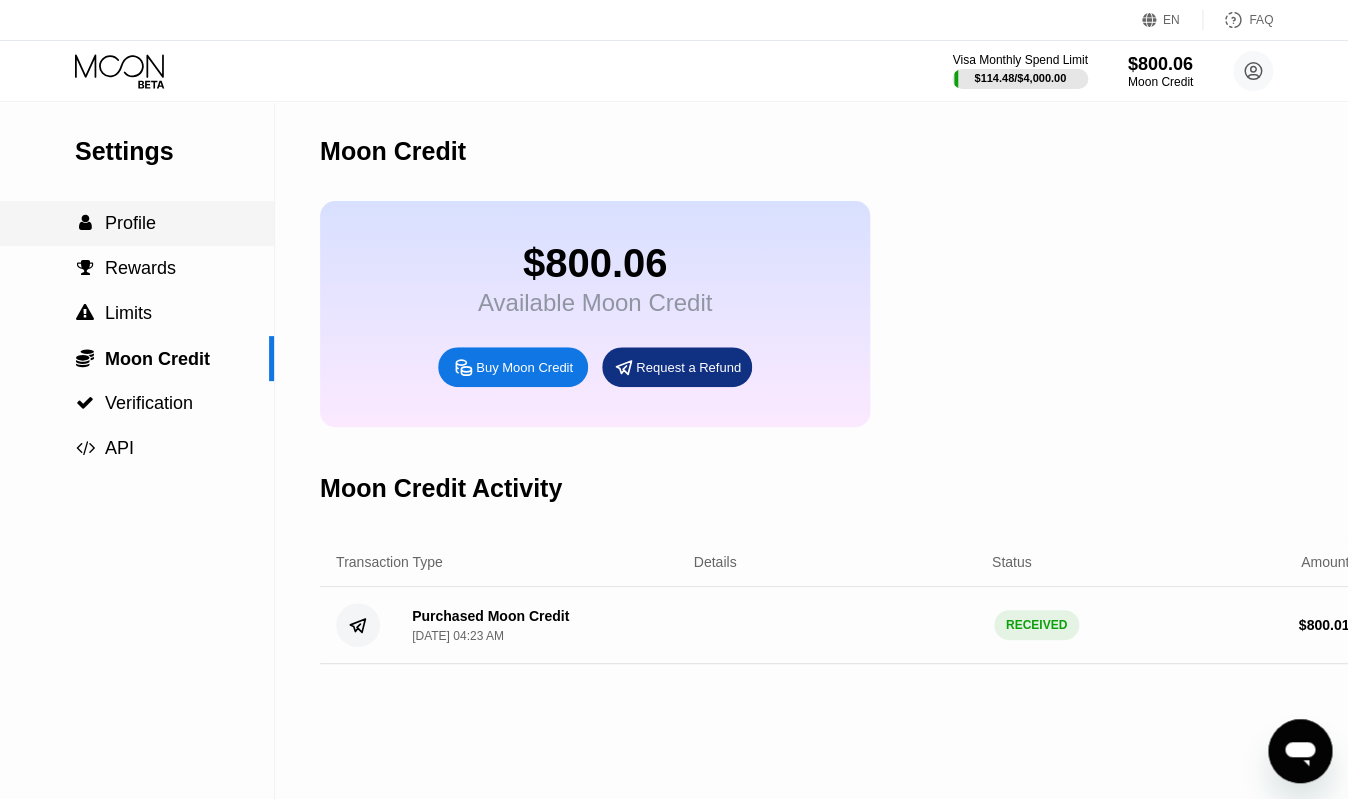 click on "Profile" at bounding box center (130, 223) 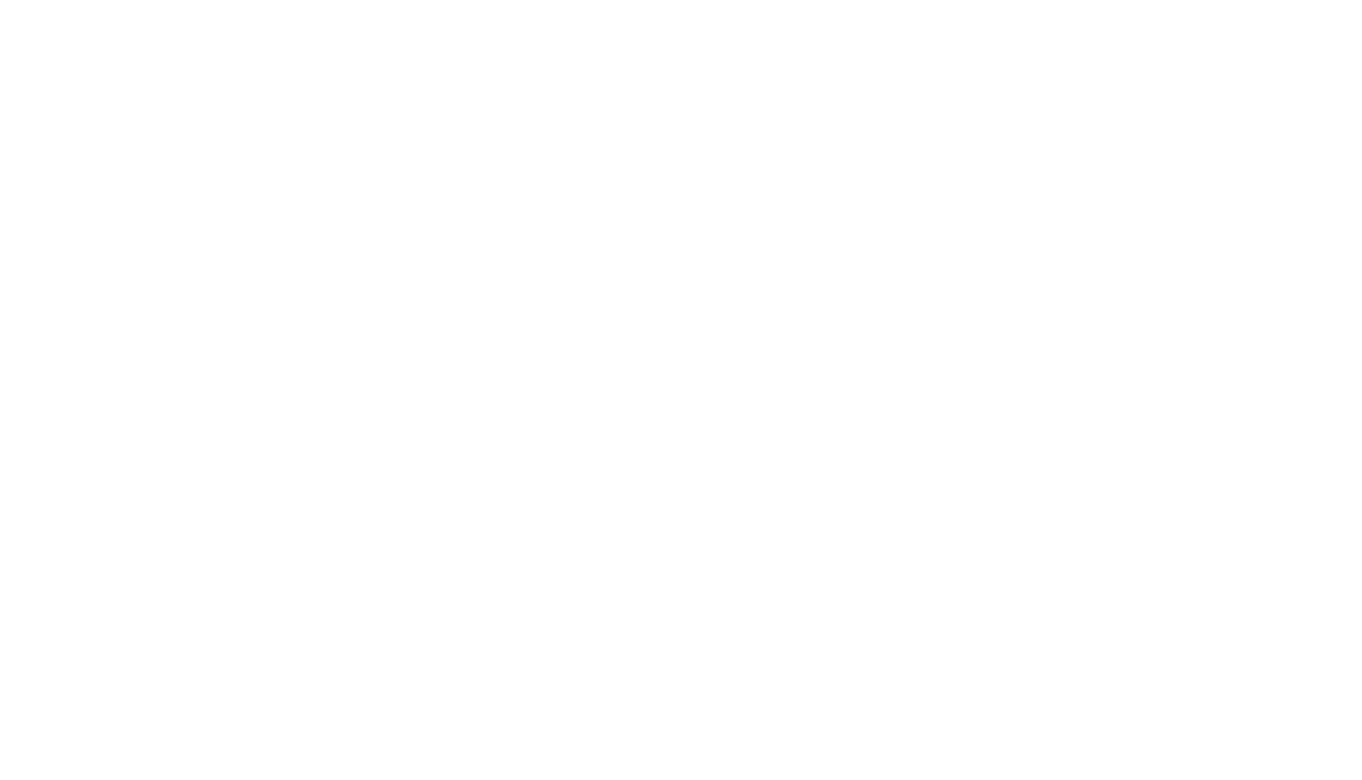 scroll, scrollTop: 0, scrollLeft: 0, axis: both 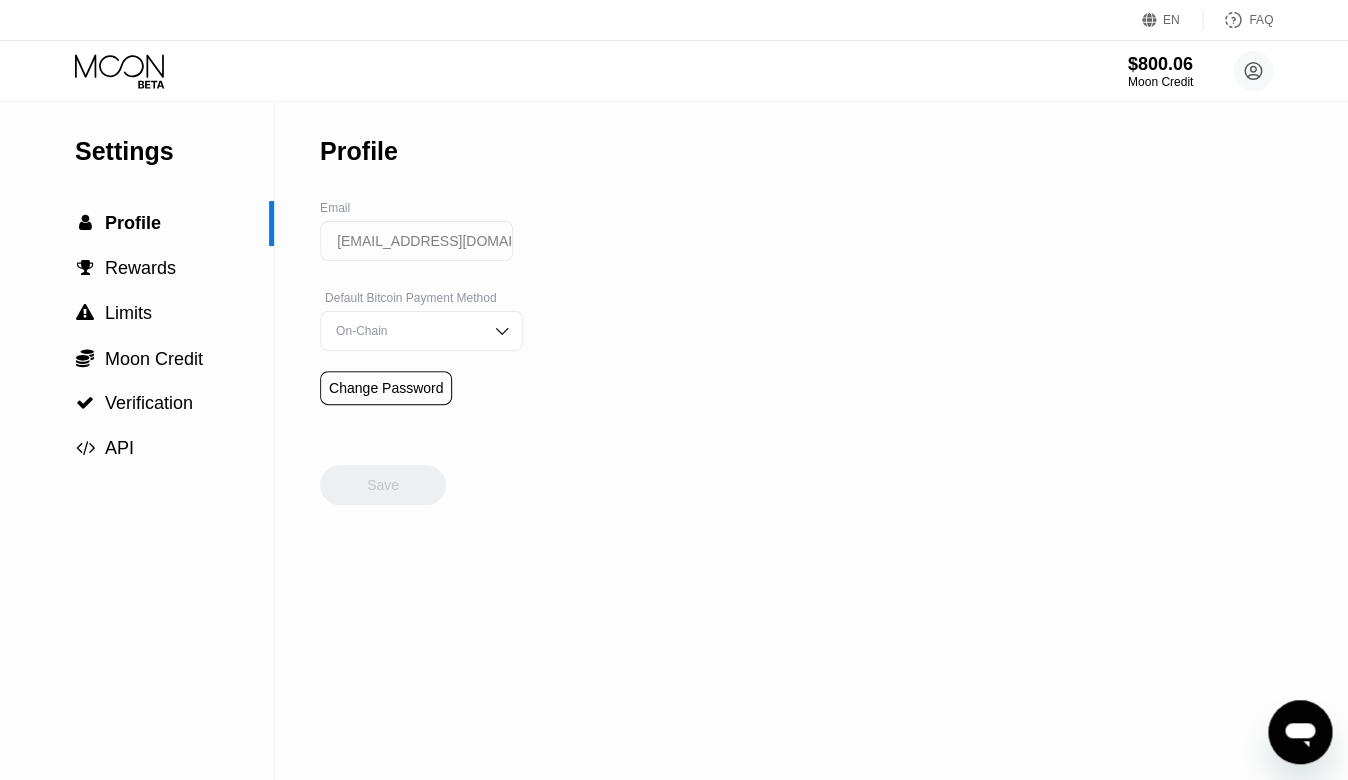 drag, startPoint x: 428, startPoint y: 252, endPoint x: 342, endPoint y: 233, distance: 88.07383 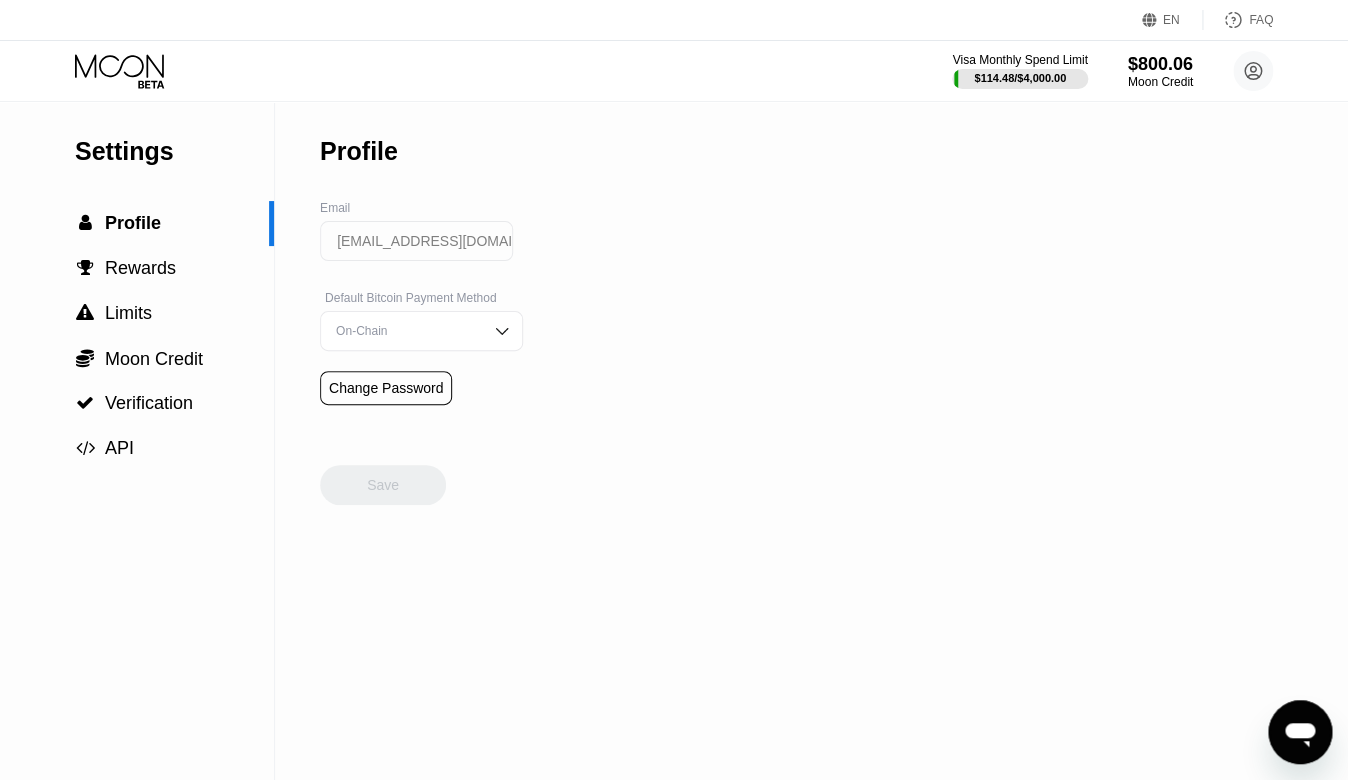 click on "Settings  Profile  Rewards  Limits  Moon Credit  Verification  API Profile Email paywithmoon@mindcontroll.com Default Bitcoin Payment Method On-Chain Change Password Save" at bounding box center [674, 441] 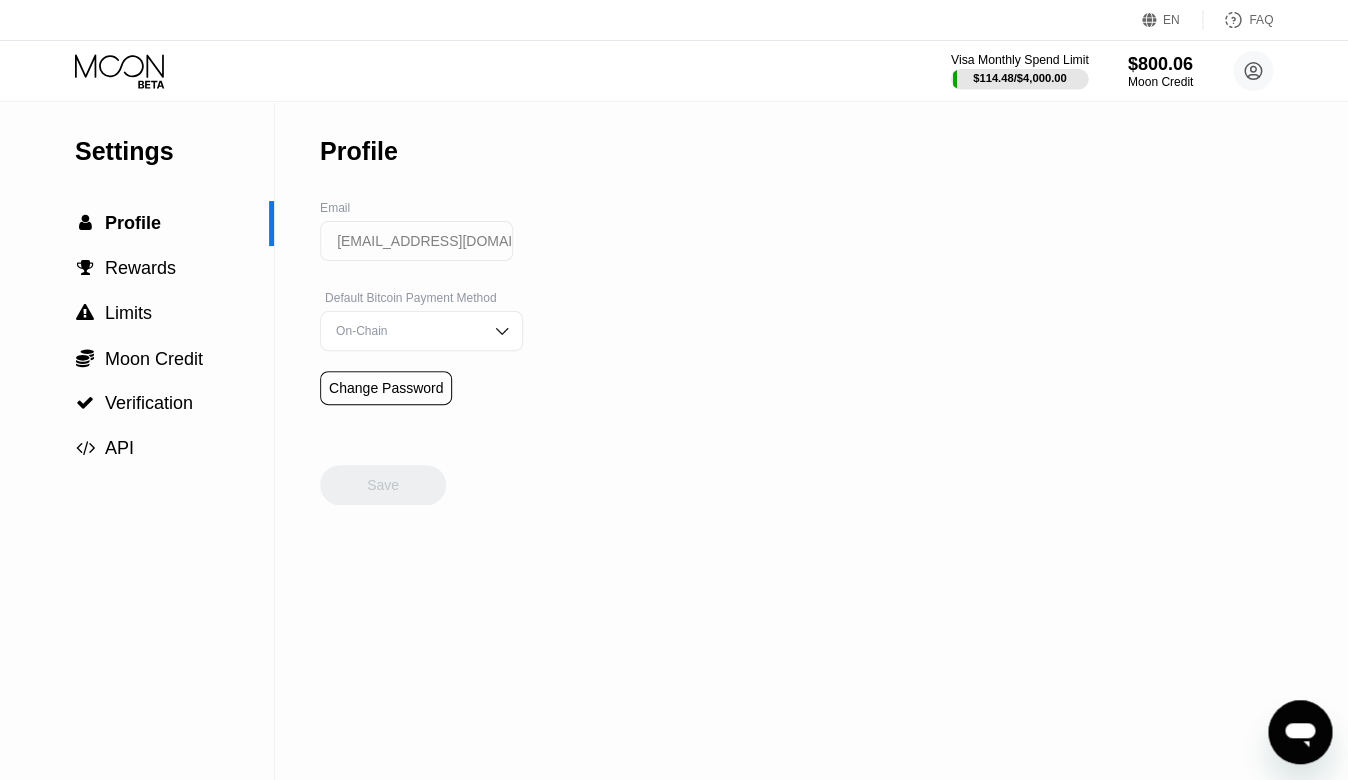 click on "$114.48 / $4,000.00" at bounding box center [1020, 78] 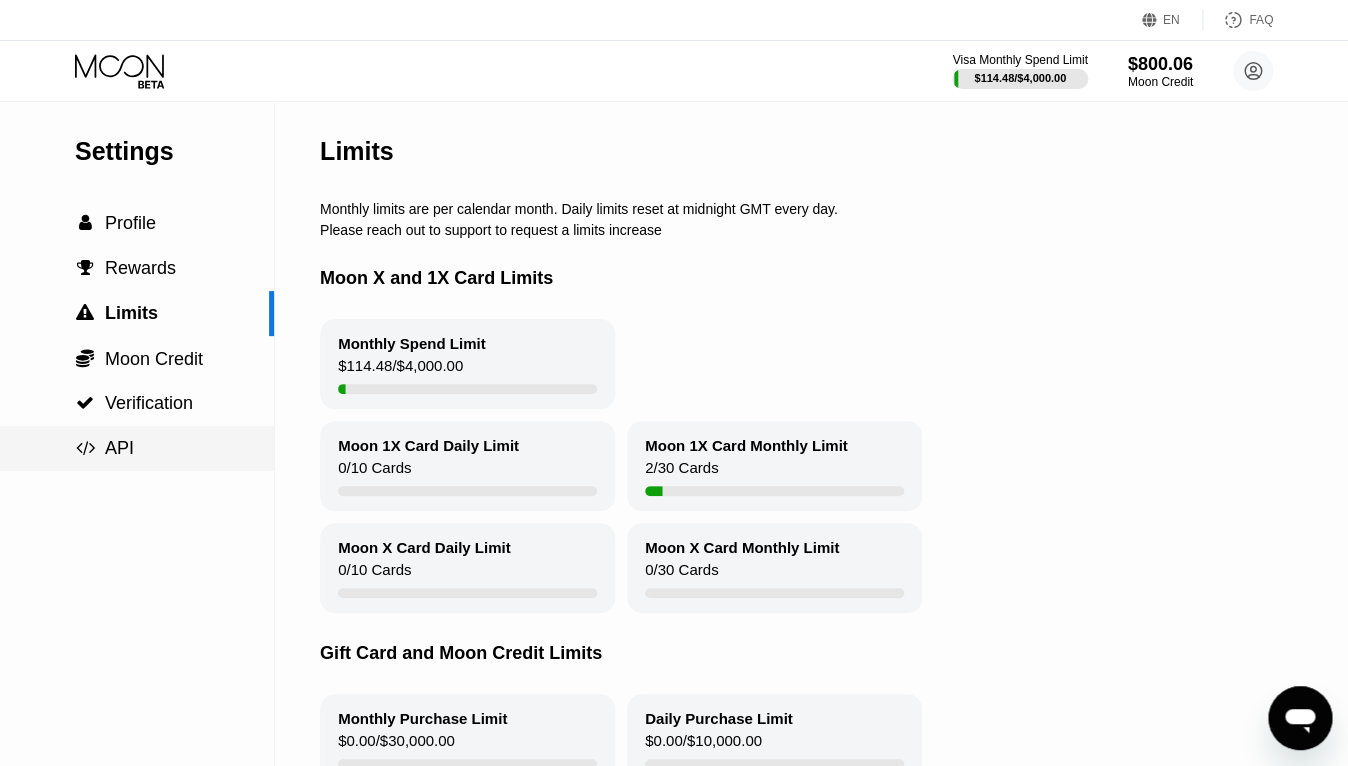 click on " API" at bounding box center (137, 448) 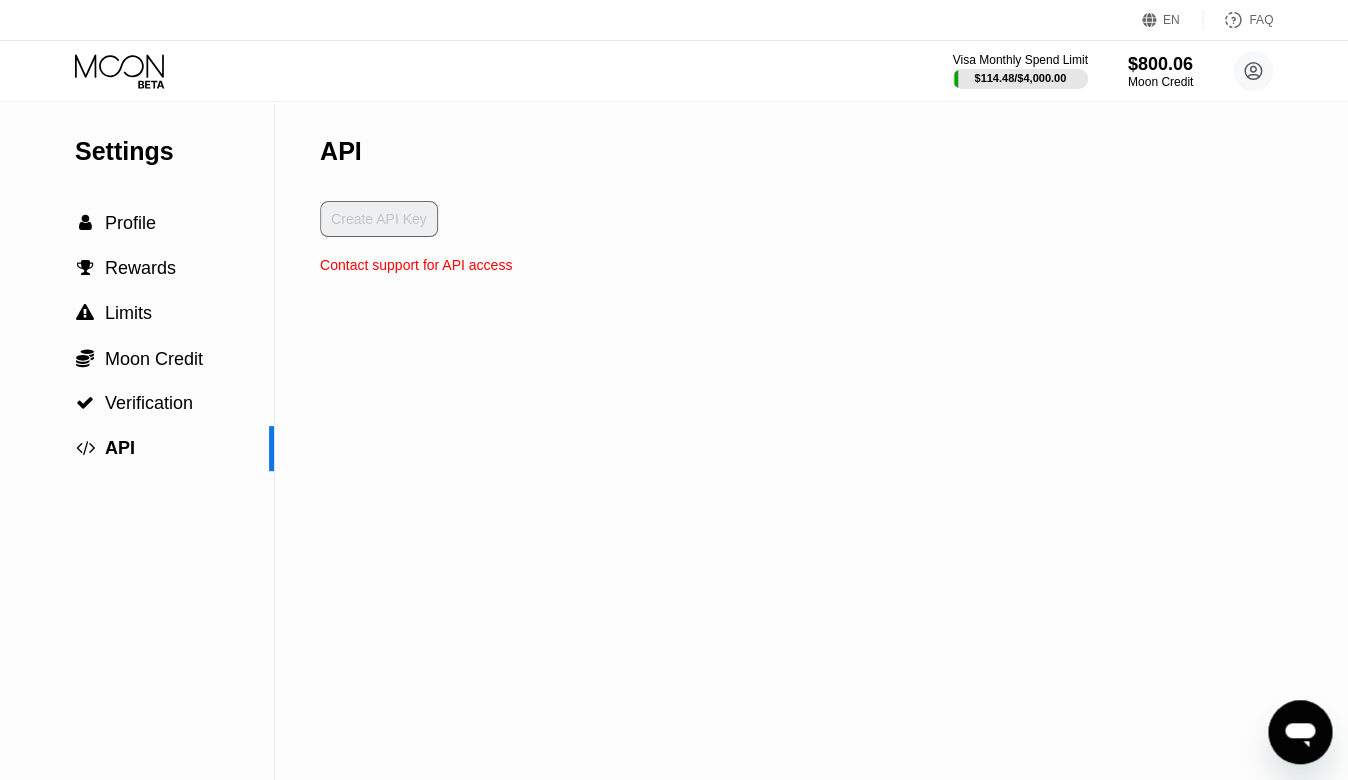 click 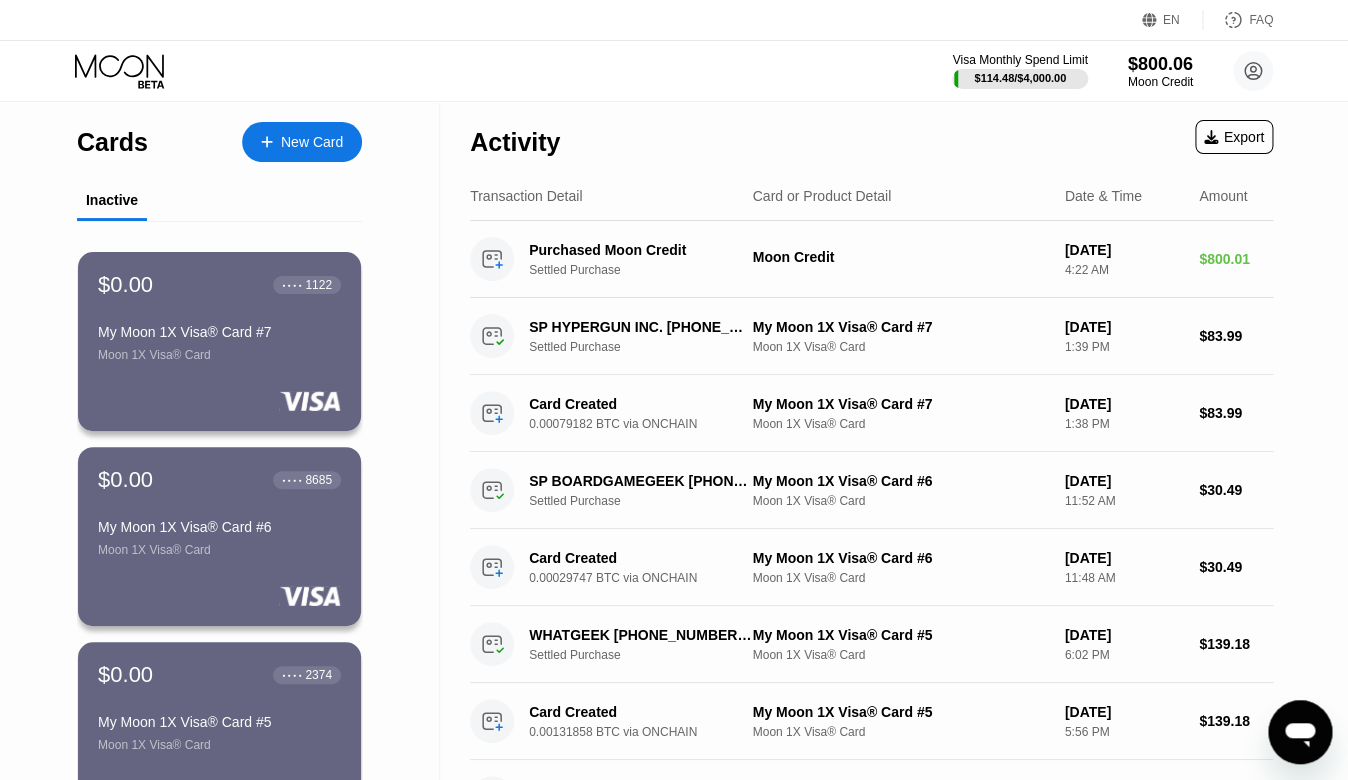 click on "Inactive" at bounding box center (112, 200) 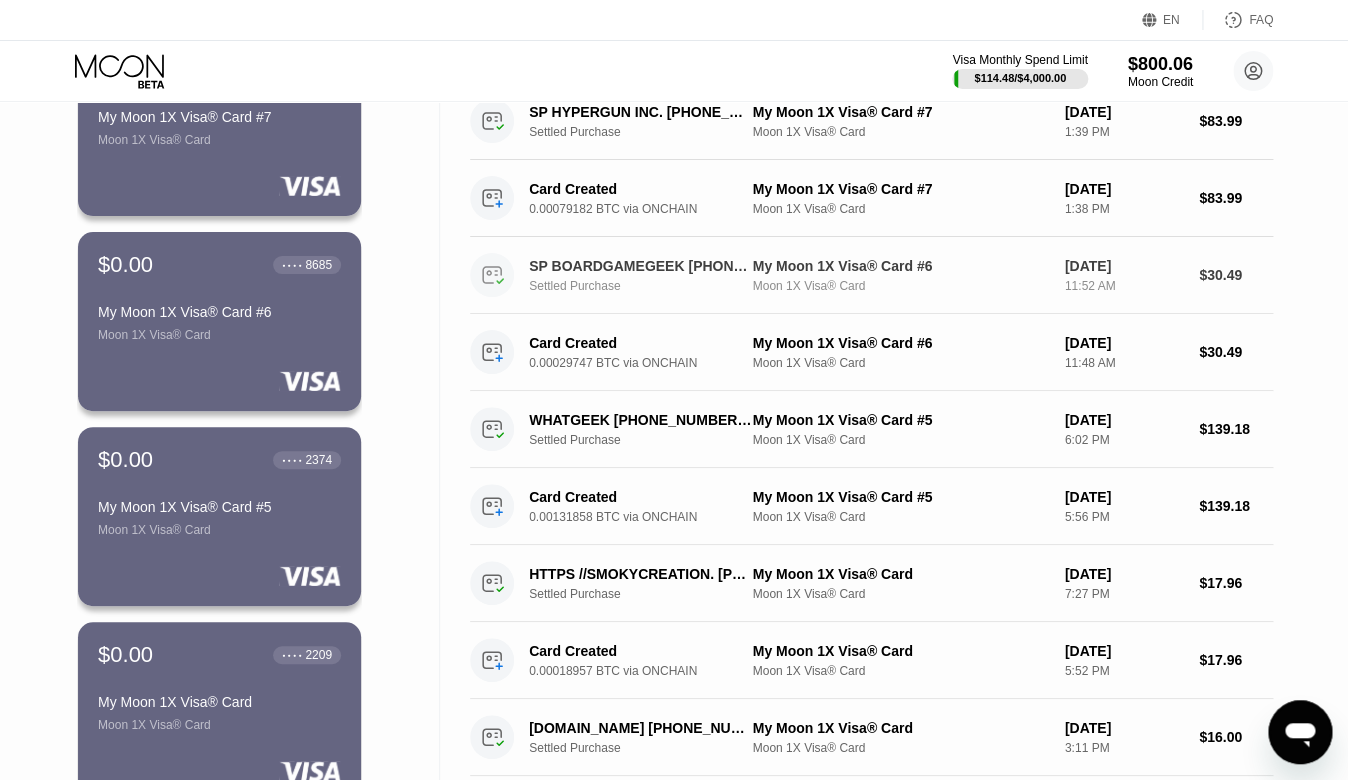 scroll, scrollTop: 0, scrollLeft: 0, axis: both 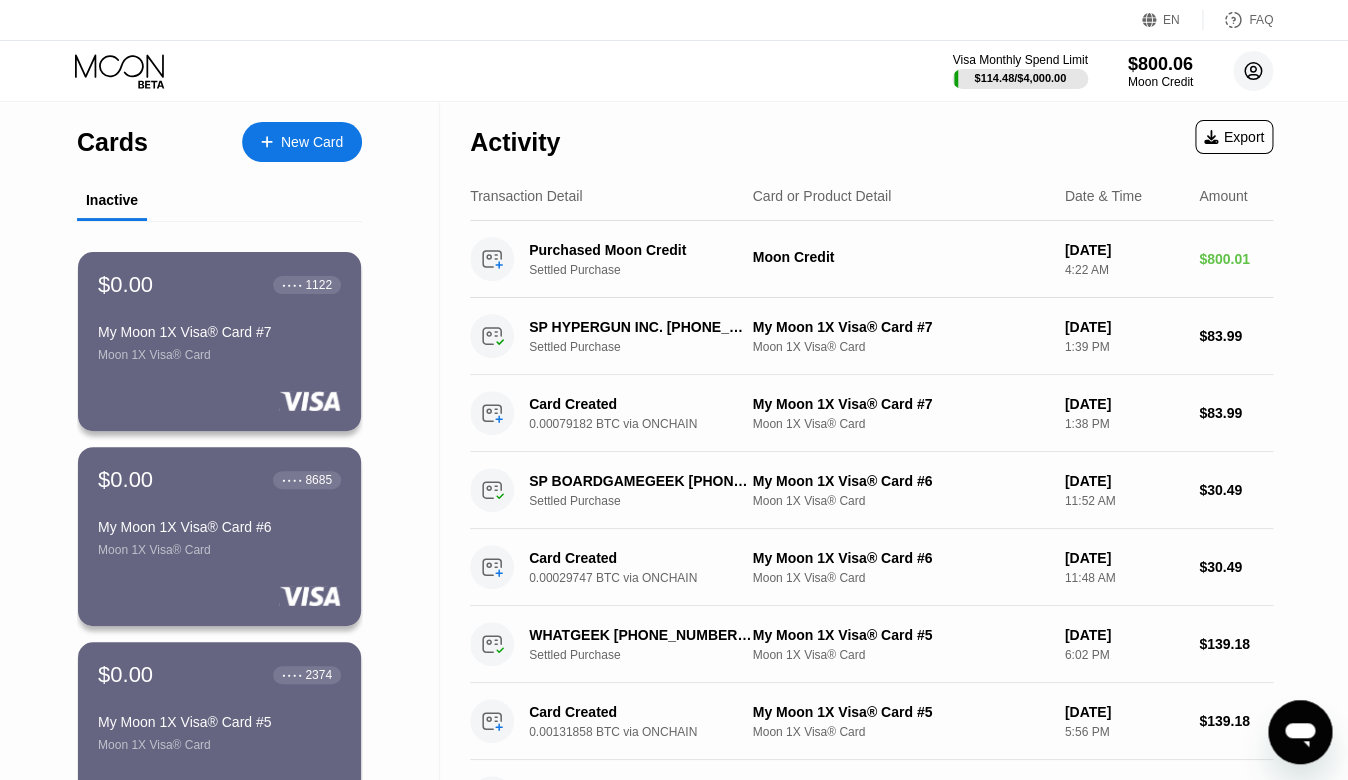 click 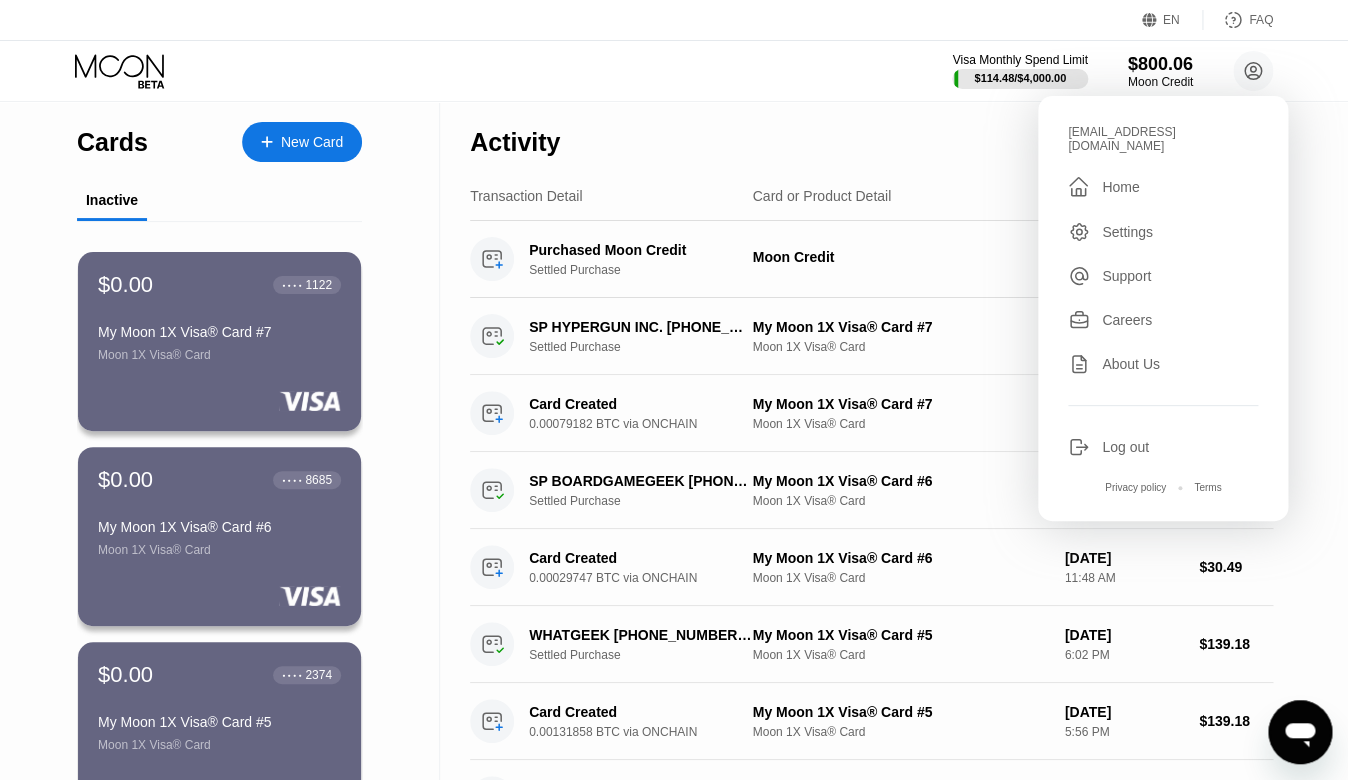 click on "Support" at bounding box center (1126, 276) 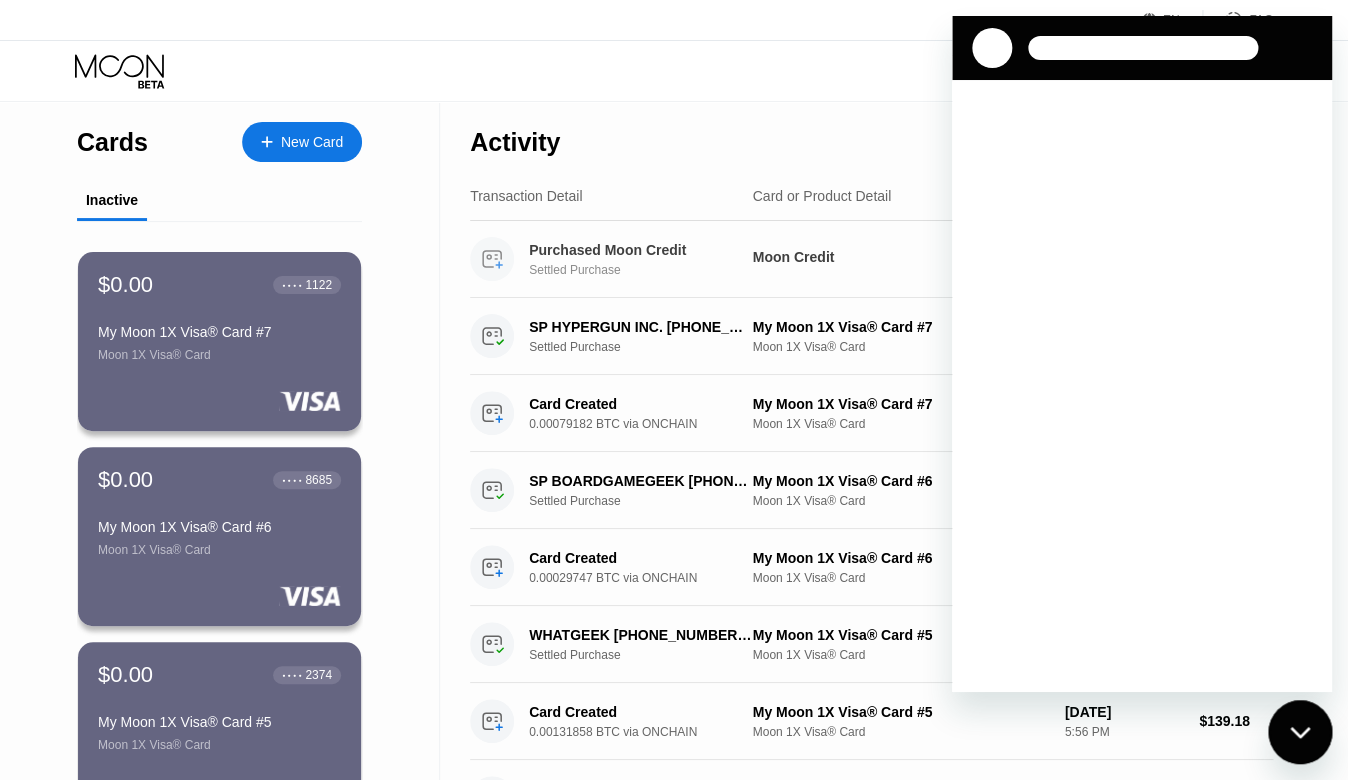 scroll, scrollTop: 0, scrollLeft: 0, axis: both 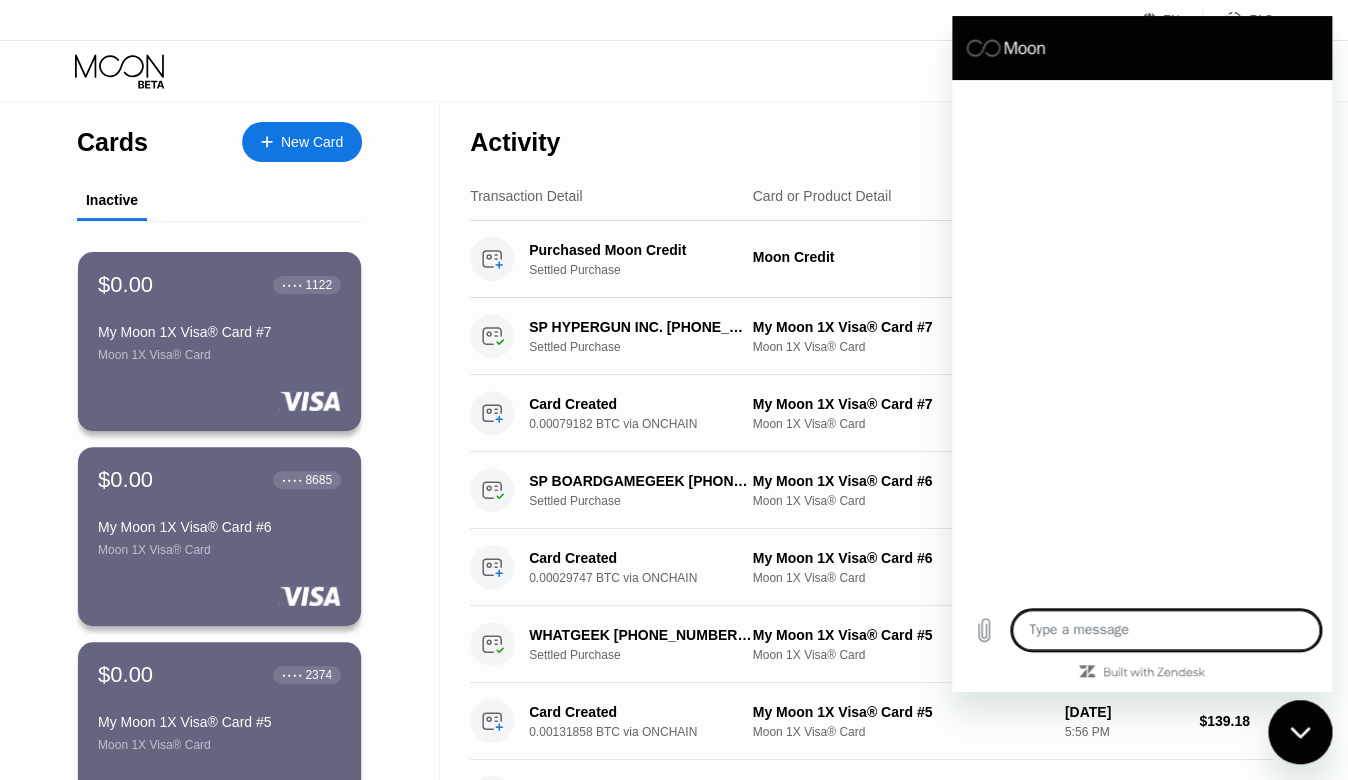 type on "x" 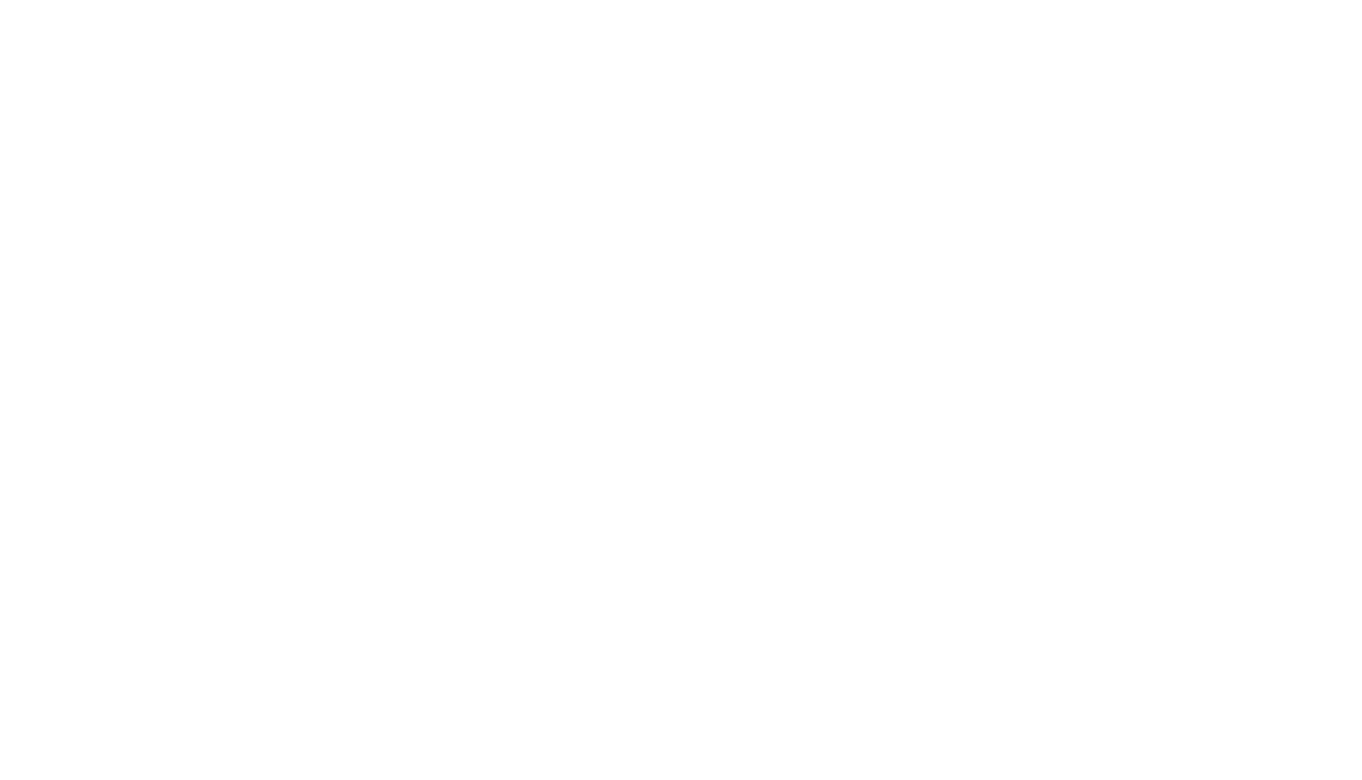 scroll, scrollTop: 0, scrollLeft: 0, axis: both 